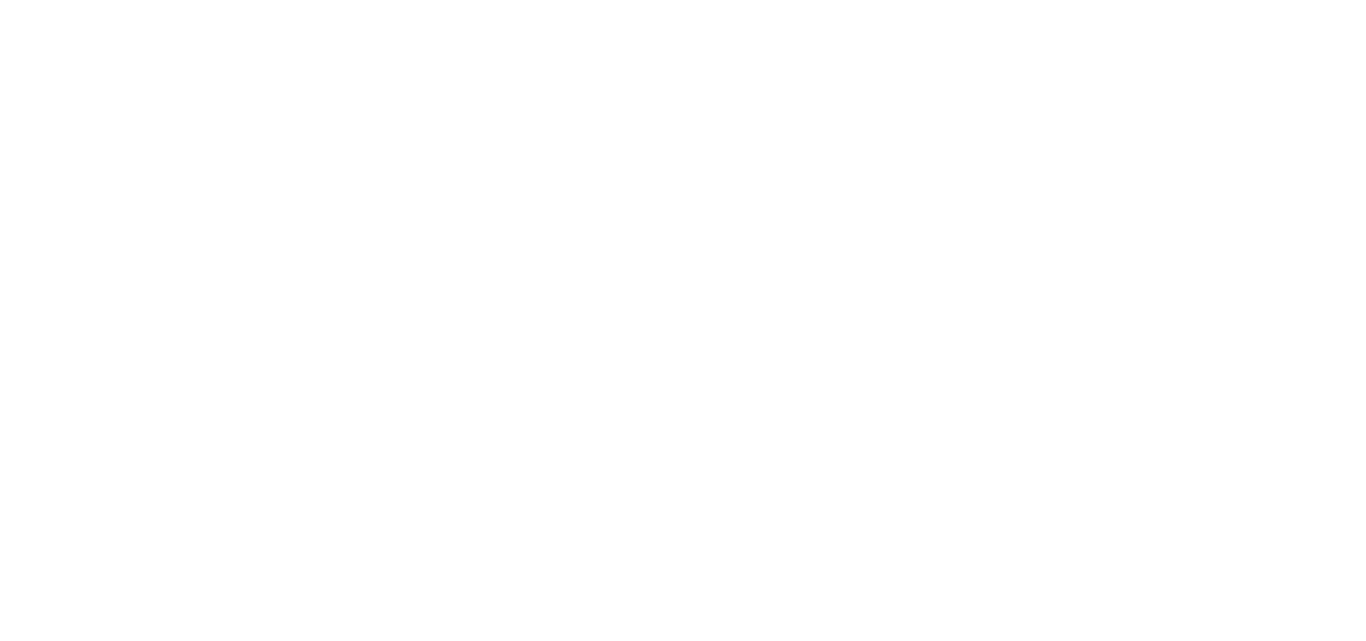 scroll, scrollTop: 0, scrollLeft: 0, axis: both 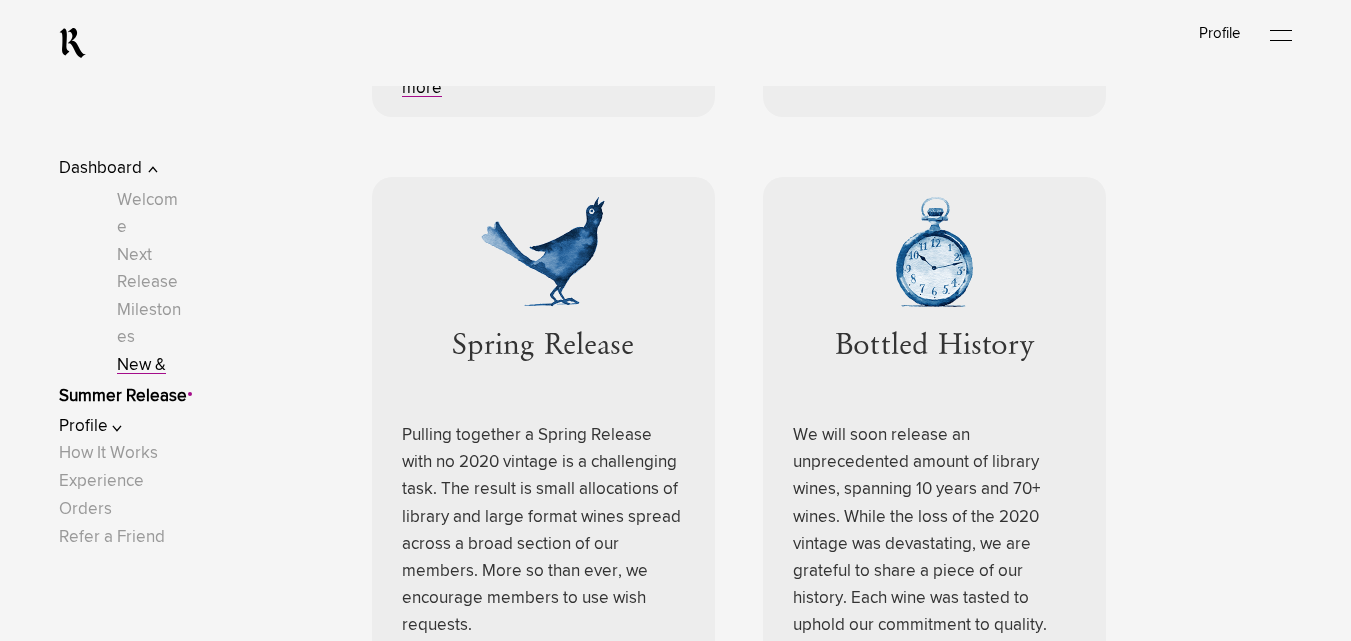 click on "Summer Release" at bounding box center (123, 396) 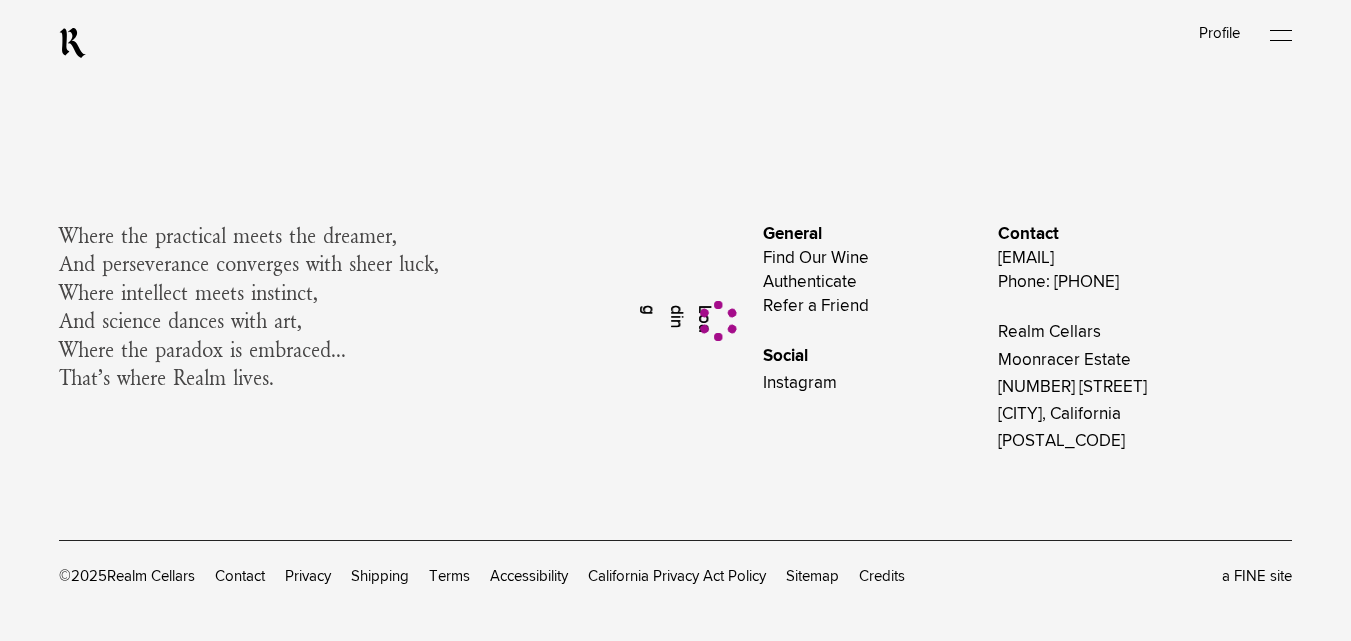 scroll, scrollTop: 0, scrollLeft: 0, axis: both 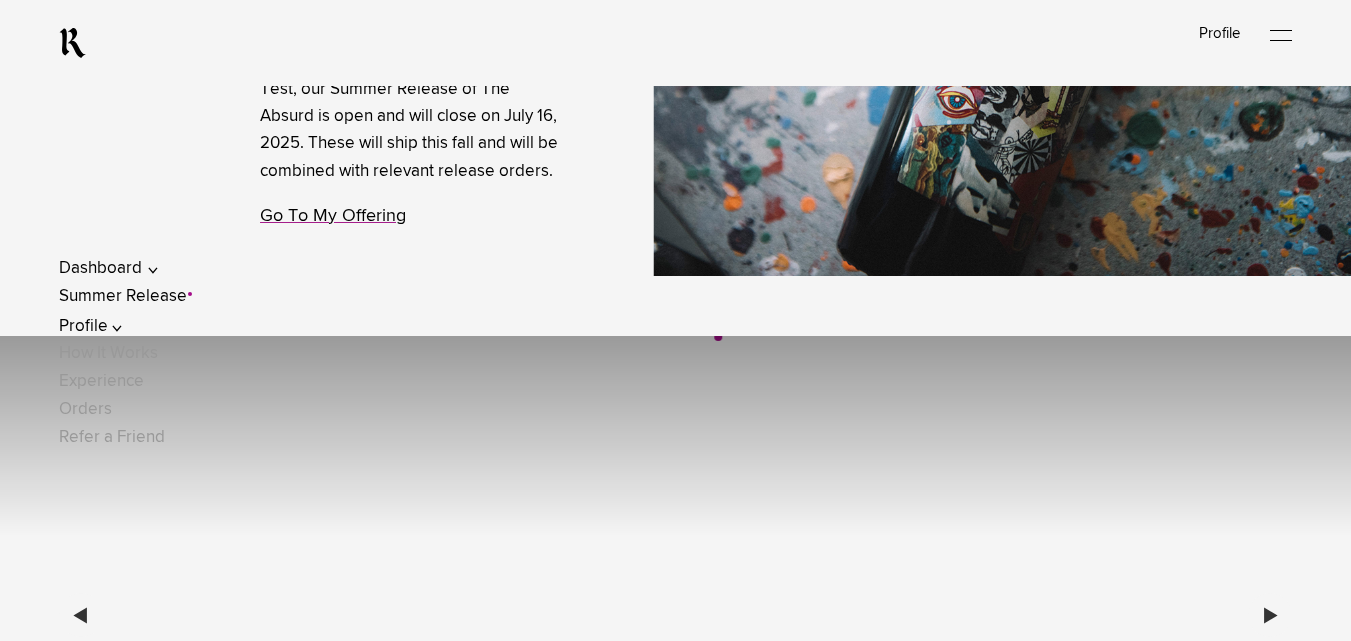 click on "Go To My Offering" at bounding box center (333, 216) 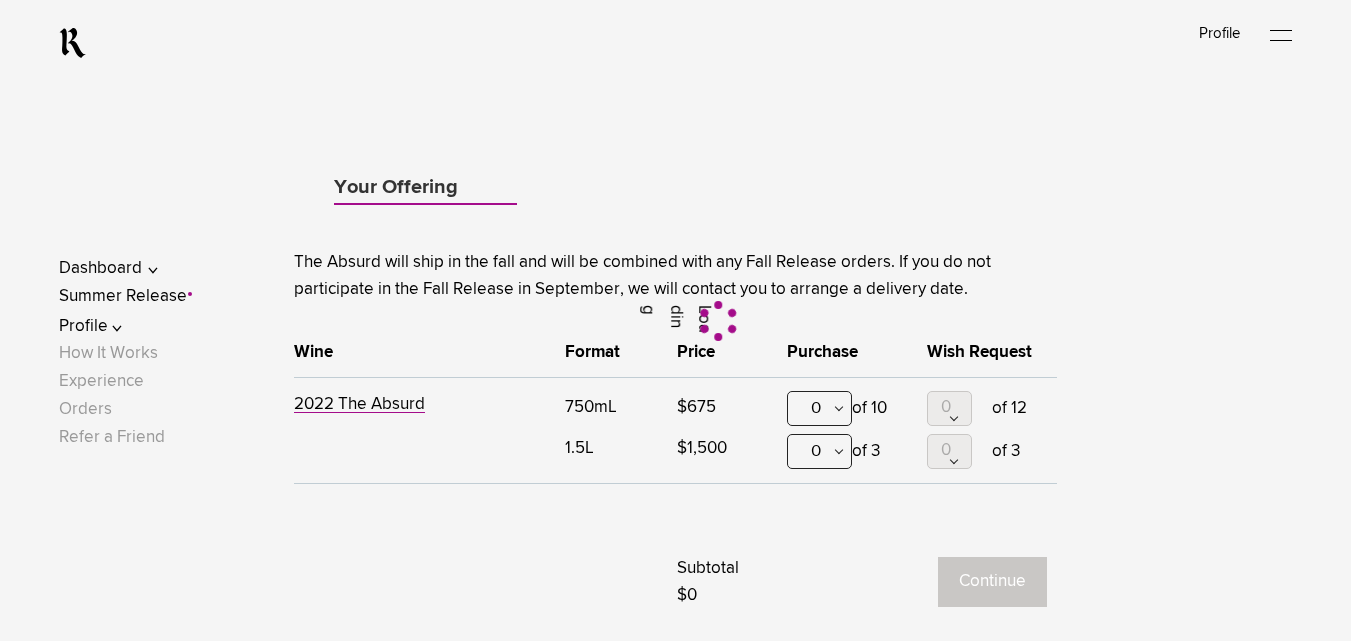 scroll, scrollTop: 1151, scrollLeft: 0, axis: vertical 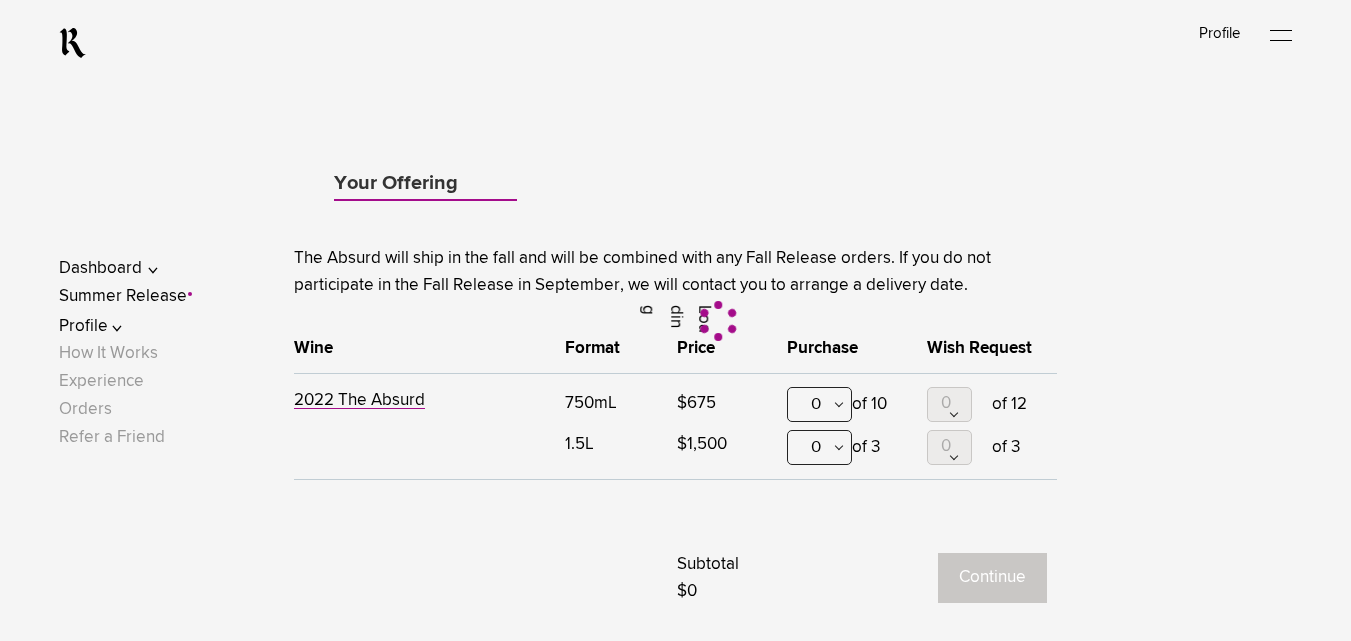 click on "0" at bounding box center [819, 404] 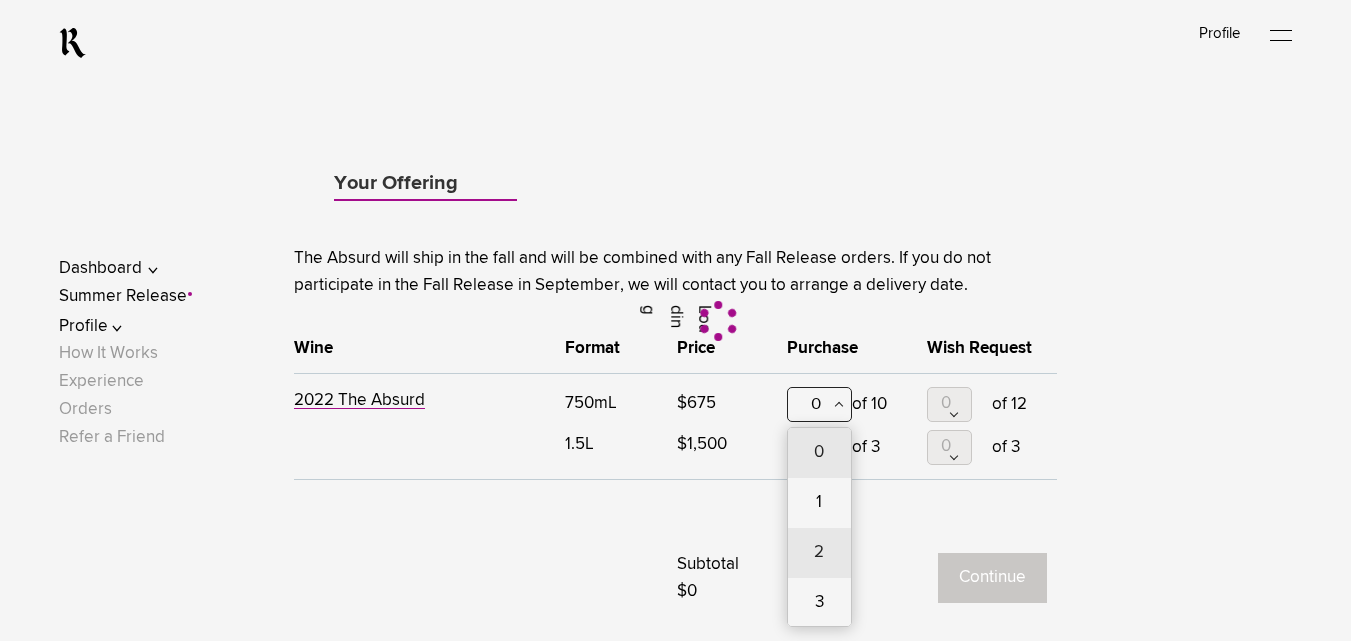 click on "2" at bounding box center (819, 553) 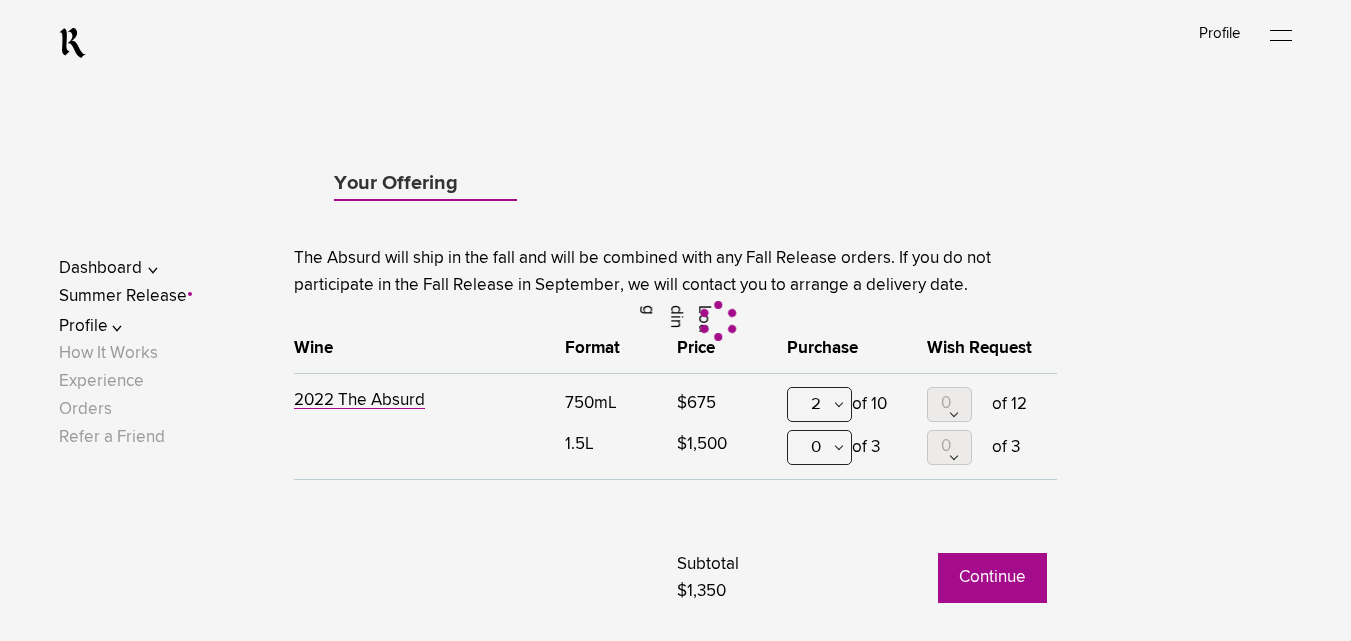 click on "Continue" at bounding box center [992, 578] 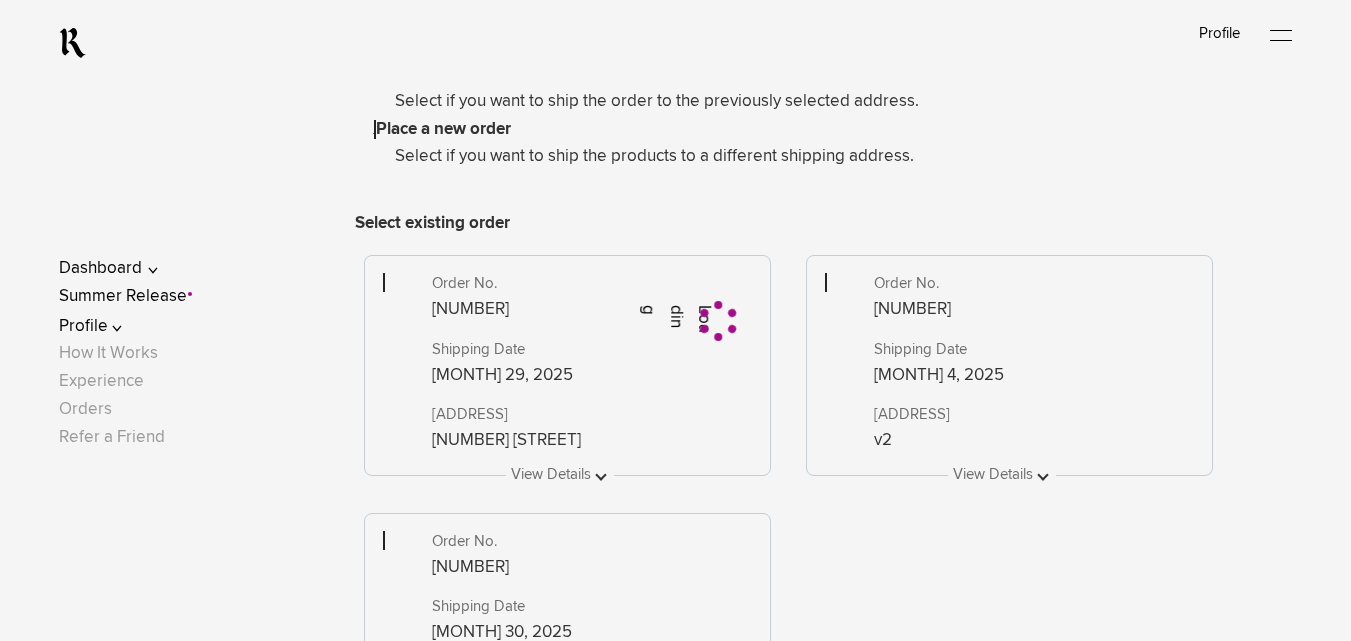 scroll, scrollTop: 368, scrollLeft: 0, axis: vertical 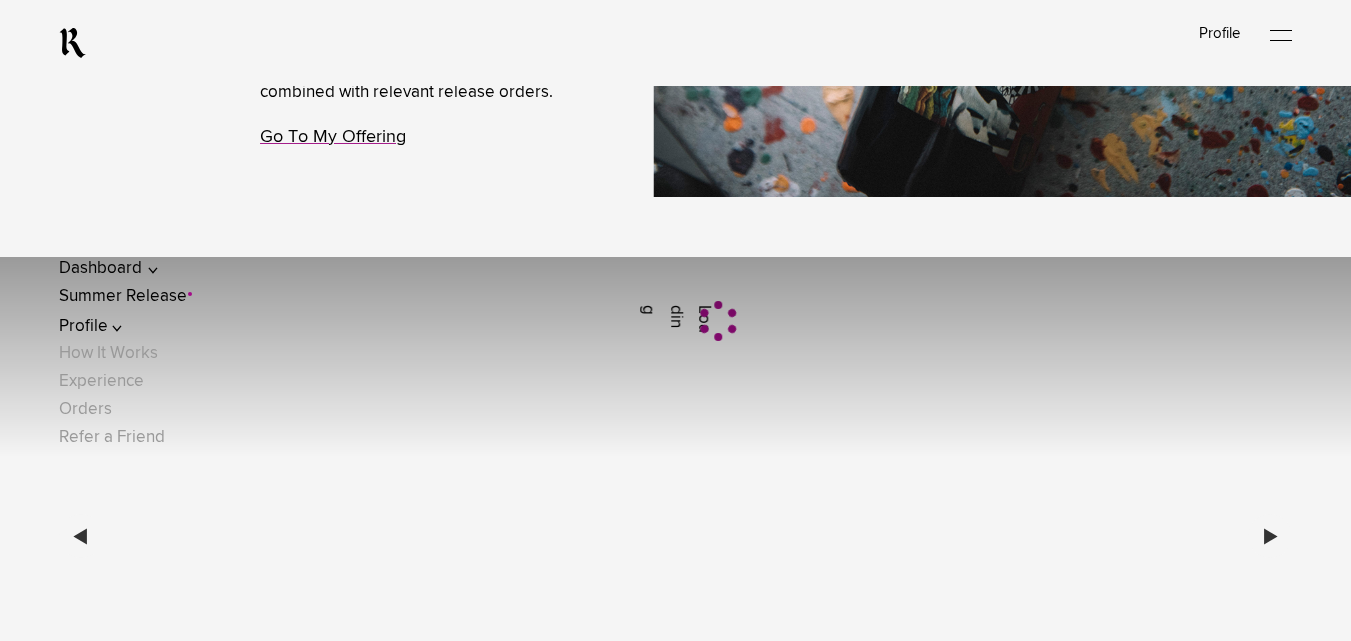 click on "Go To My Offering" at bounding box center [333, 137] 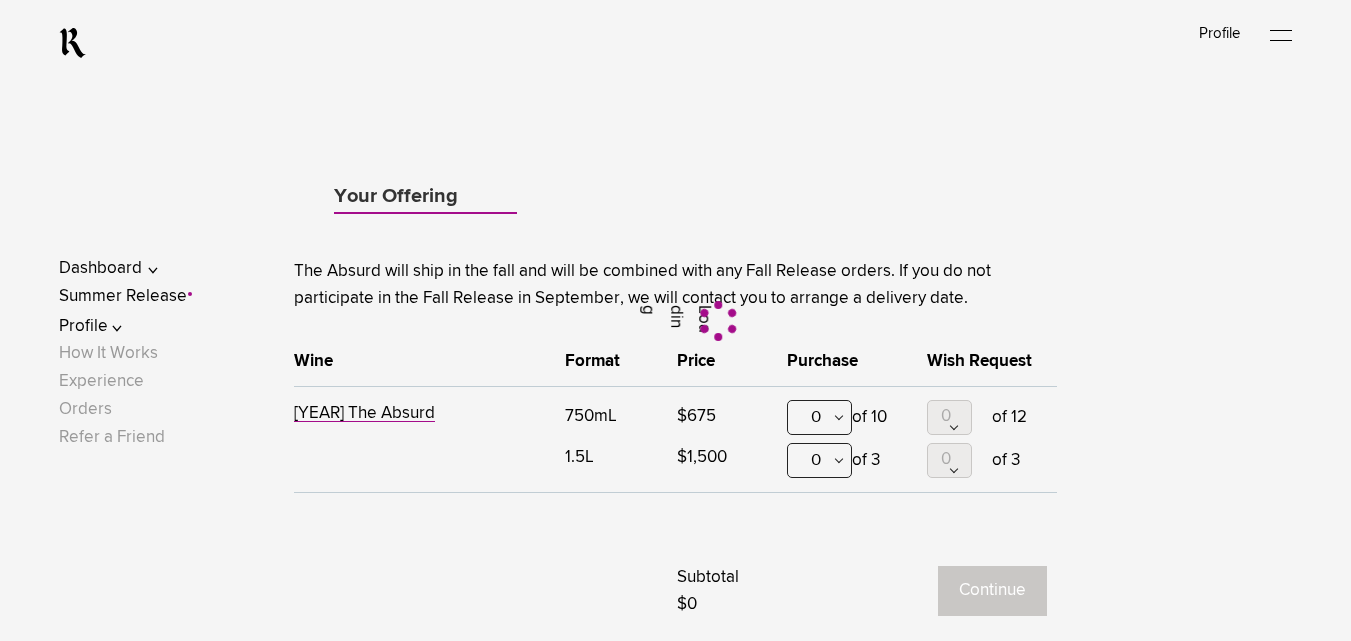 scroll, scrollTop: 1151, scrollLeft: 0, axis: vertical 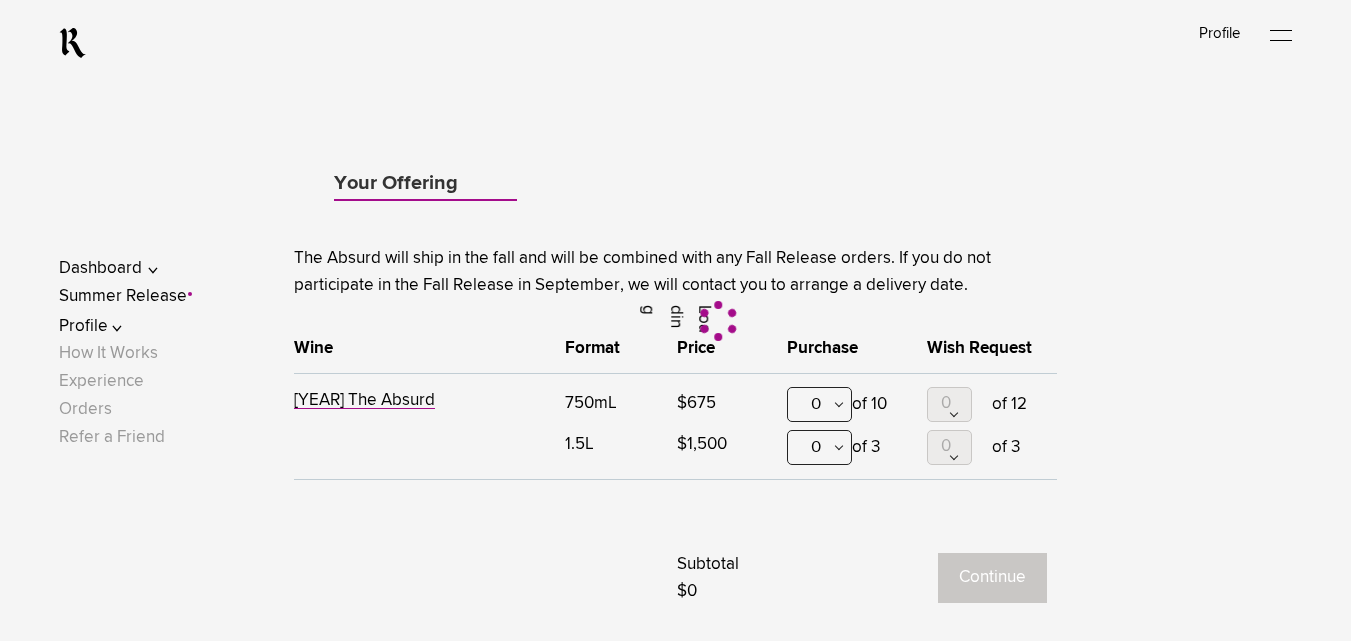 click on "0" at bounding box center (819, 404) 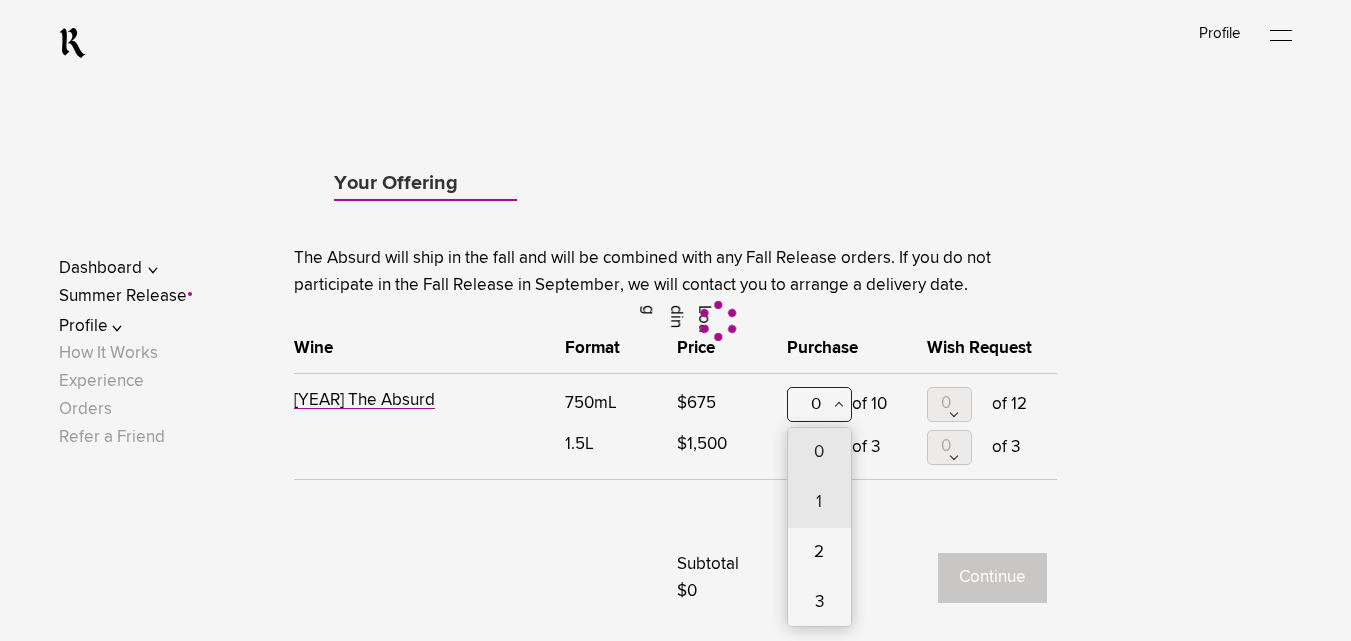 click on "1" at bounding box center [819, 503] 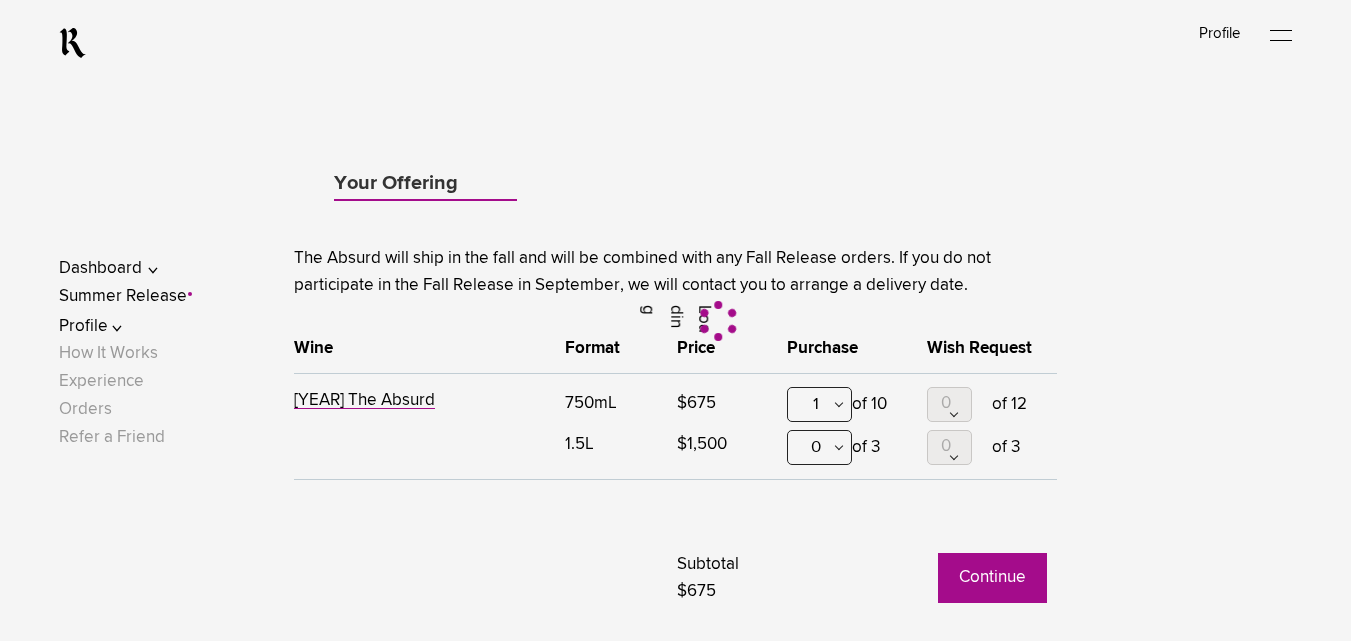 click on "Continue" at bounding box center [992, 578] 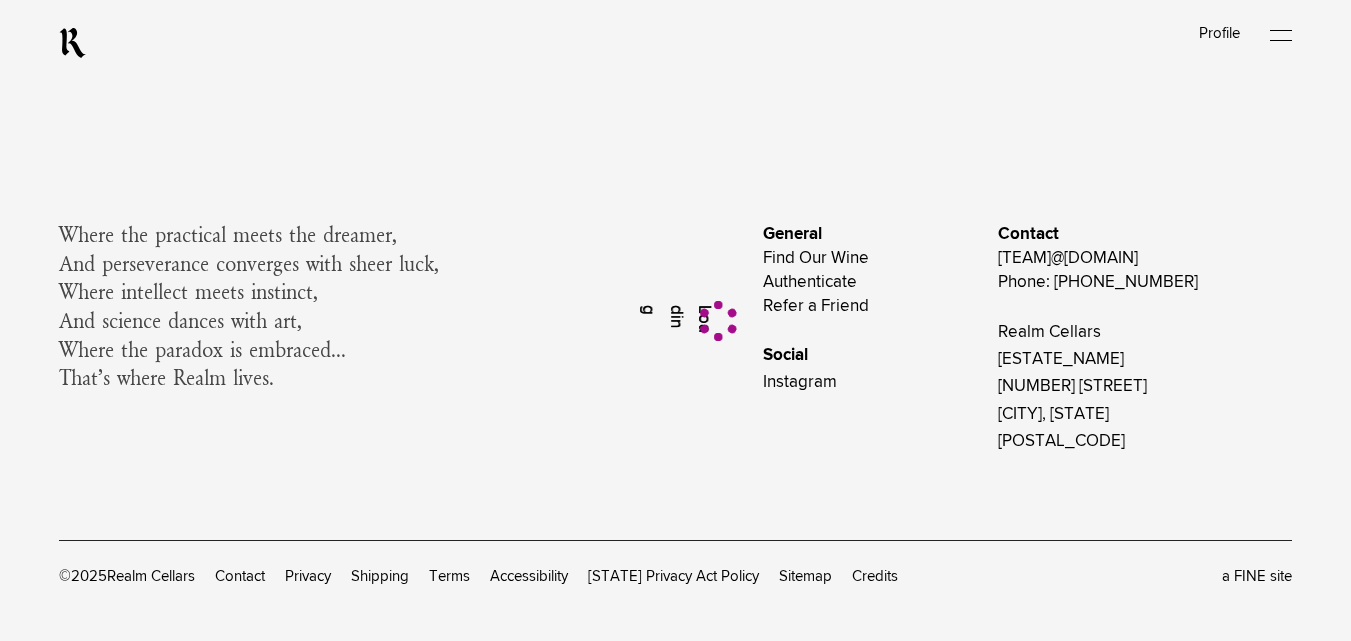 scroll, scrollTop: 0, scrollLeft: 0, axis: both 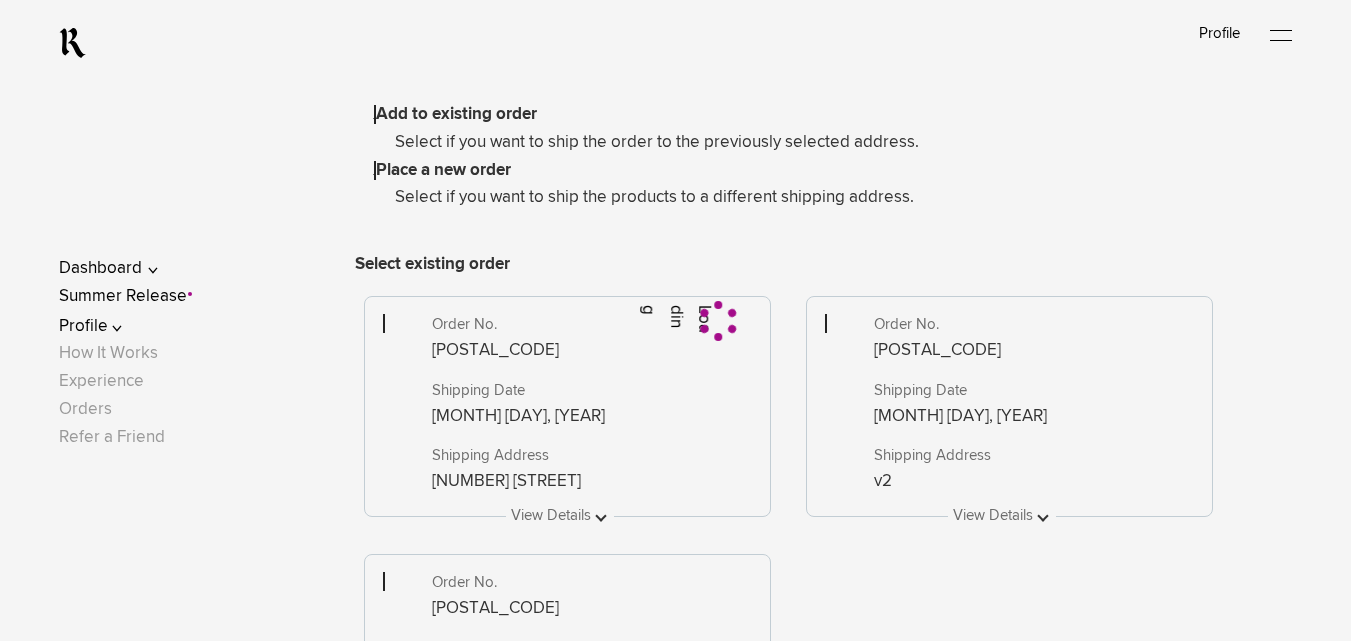 click at bounding box center [375, 170] 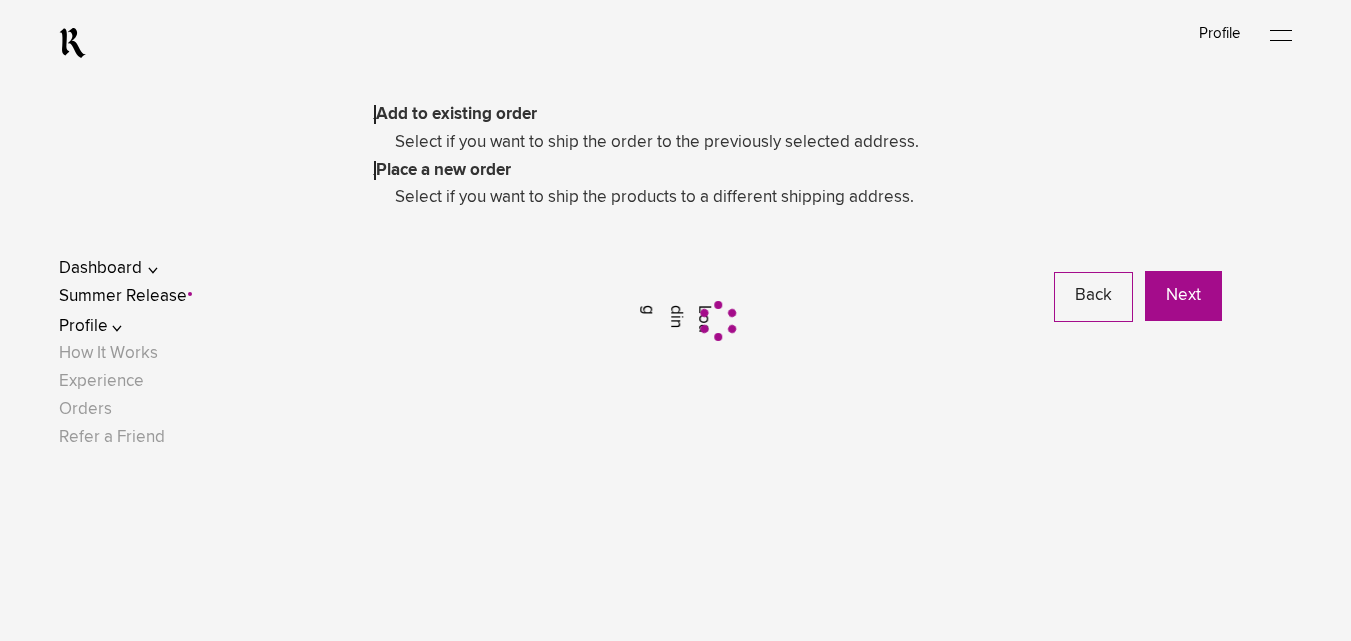 click on "Next" at bounding box center [1183, 296] 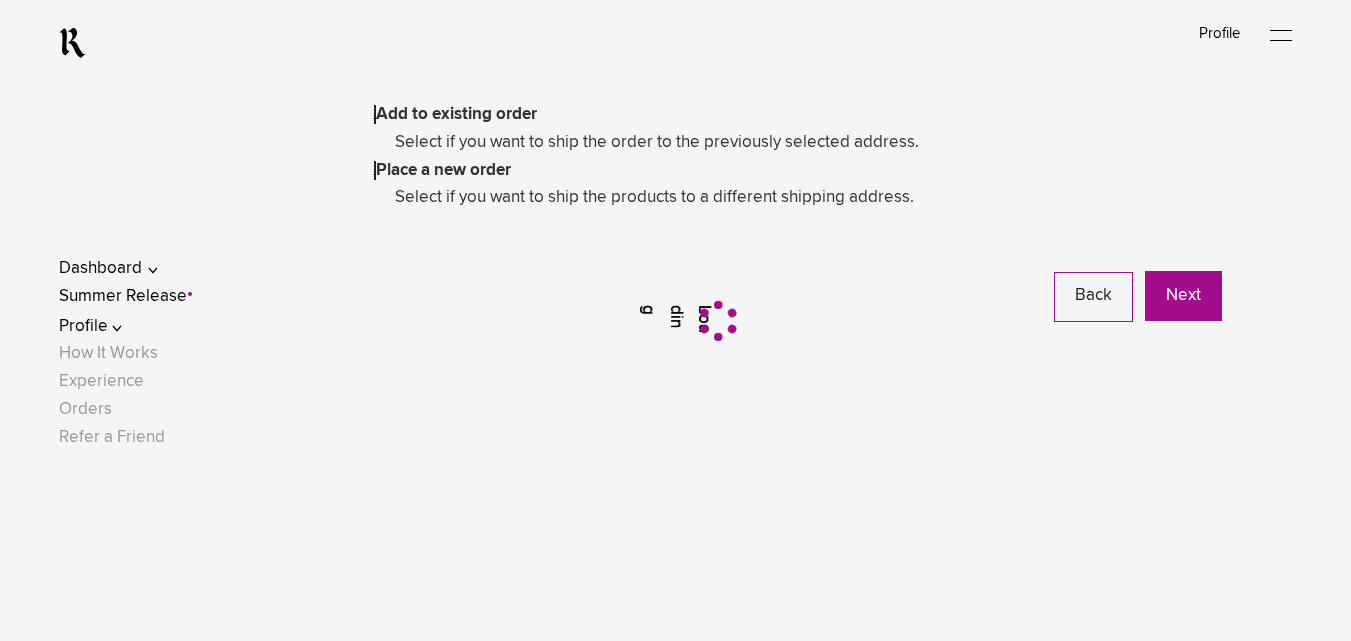 scroll, scrollTop: 0, scrollLeft: 0, axis: both 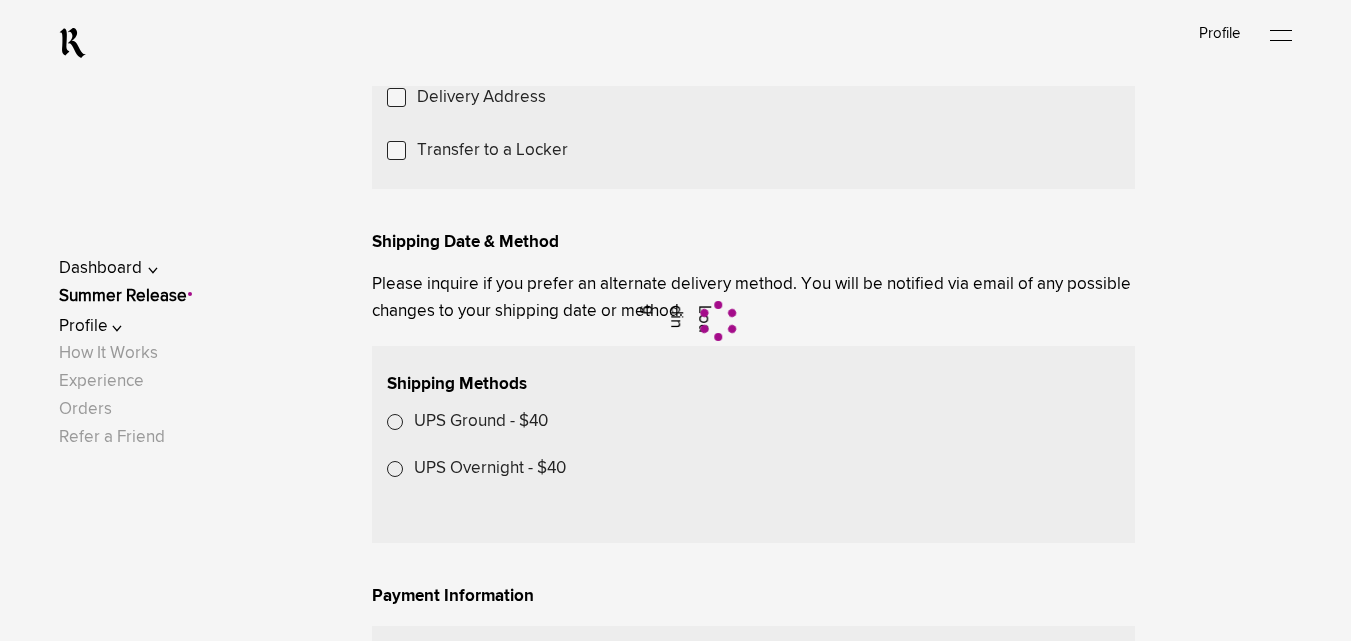 click on "Choose Another Saved Shipping Address" at bounding box center (0, 0) 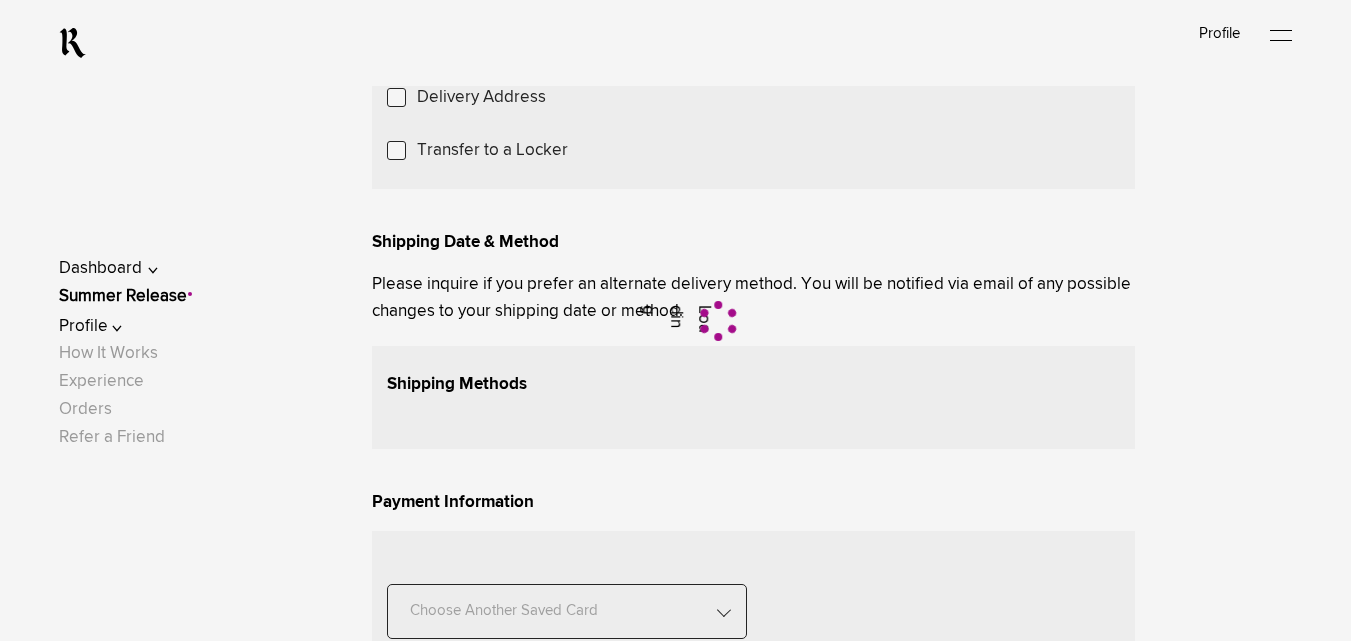 scroll, scrollTop: 0, scrollLeft: 0, axis: both 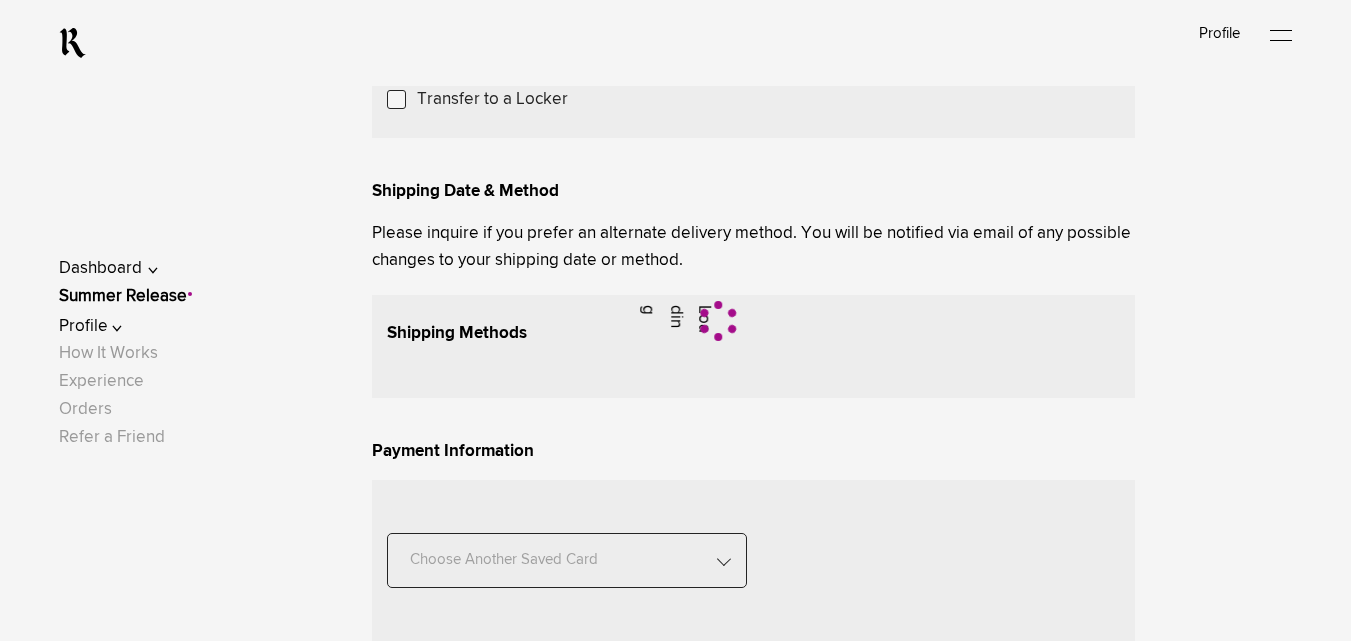 click on "Choose Another Saved Shipping Address" at bounding box center (0, 0) 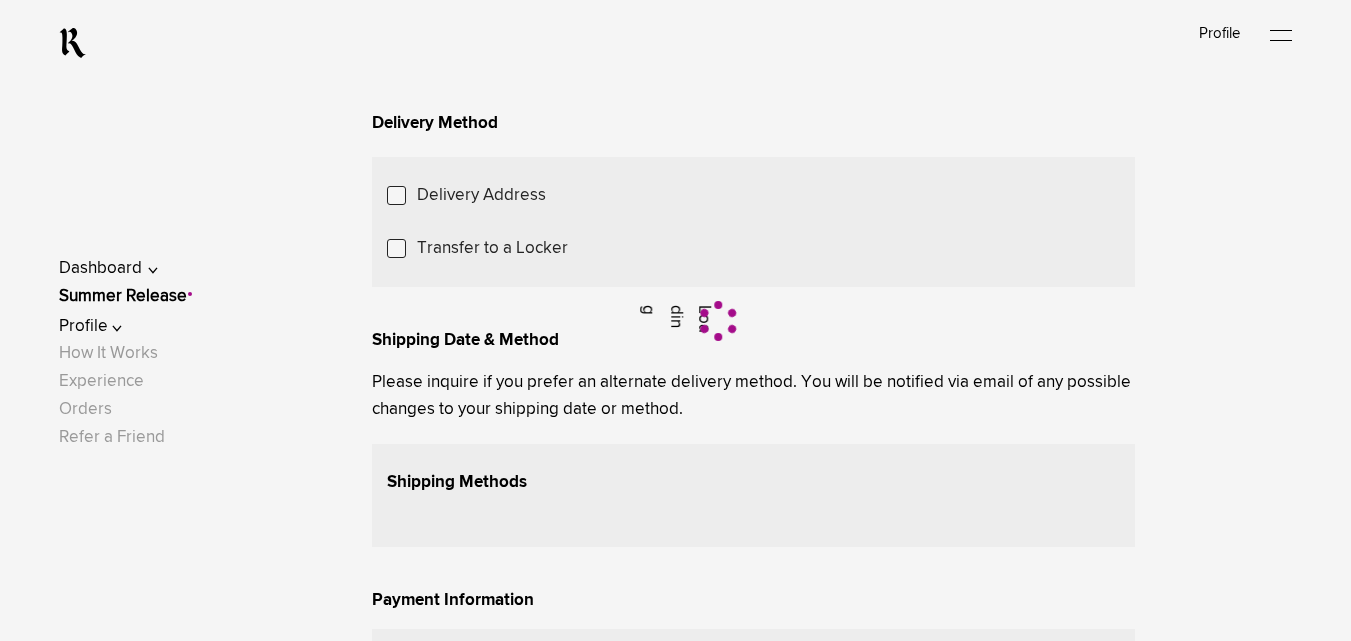 scroll, scrollTop: 212, scrollLeft: 0, axis: vertical 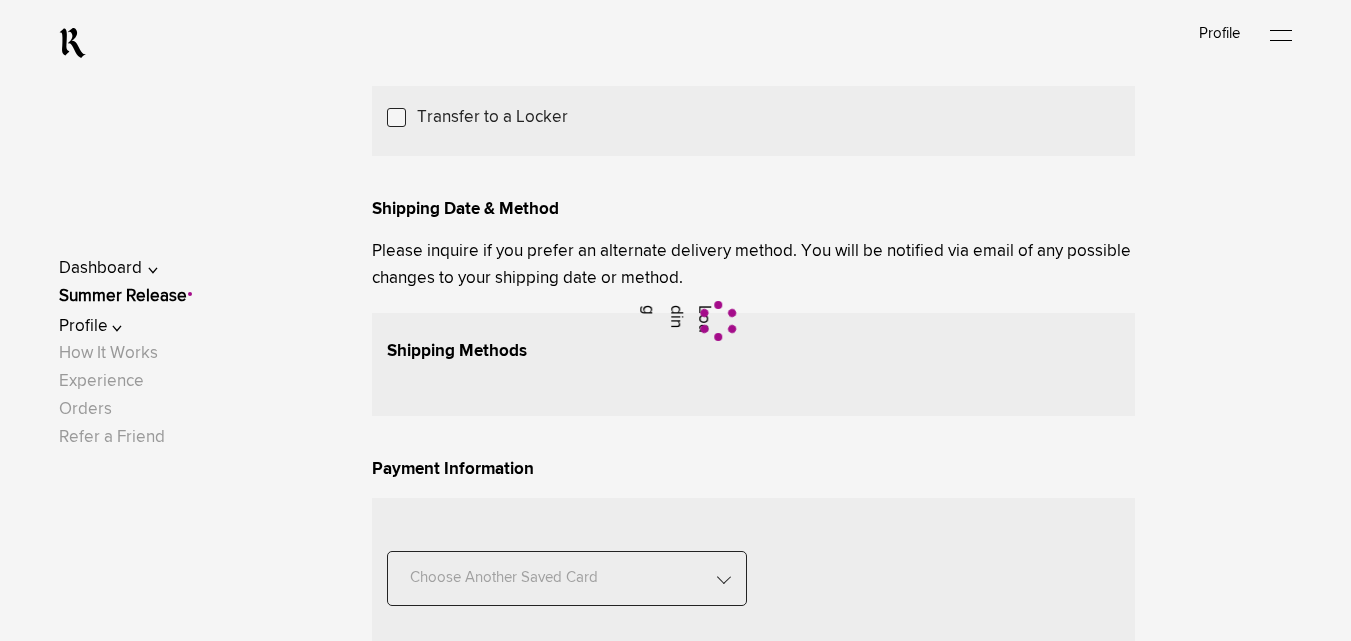 click on "Choose Another Saved Shipping Address" at bounding box center (0, 0) 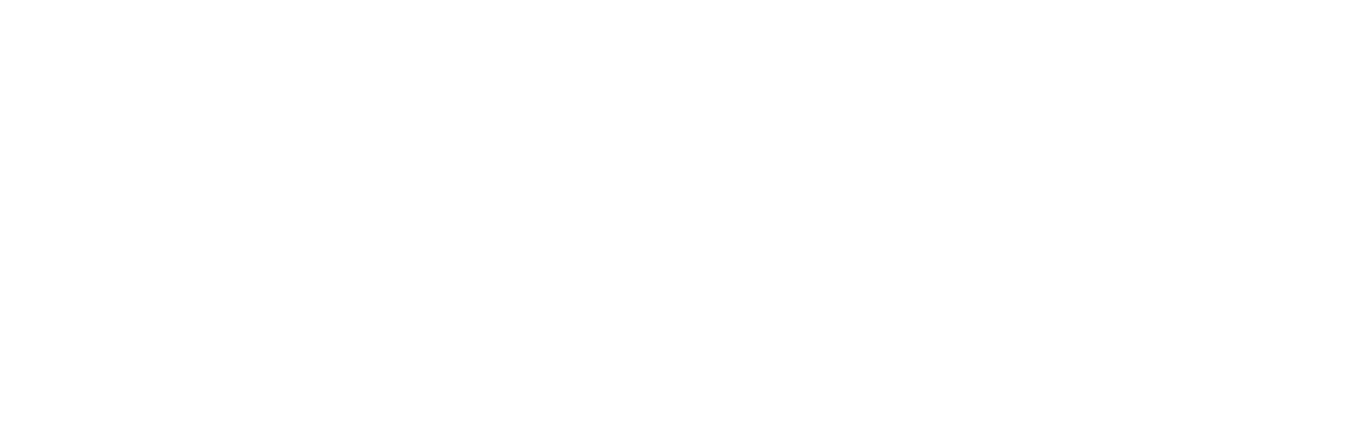 scroll, scrollTop: 0, scrollLeft: 0, axis: both 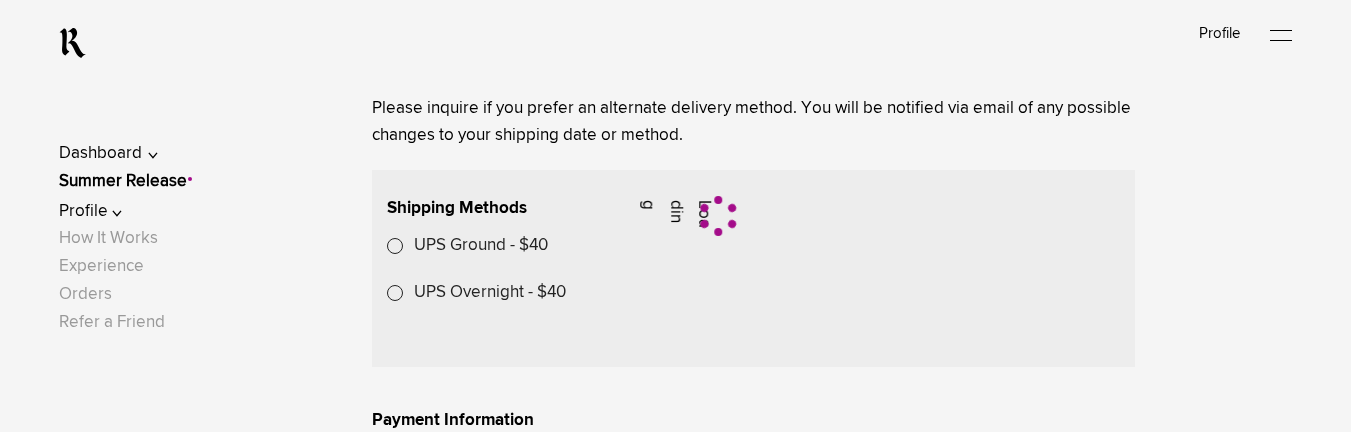 click on "Choose Another Saved Shipping Address" at bounding box center (0, 0) 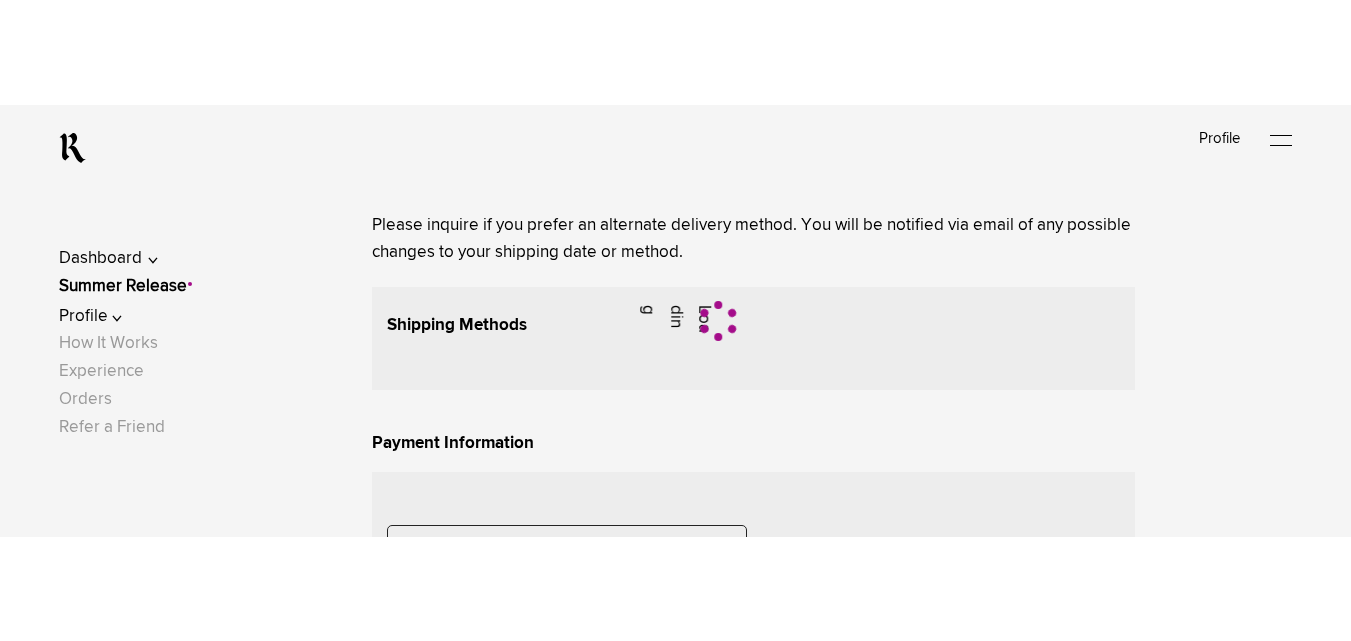 scroll, scrollTop: 0, scrollLeft: 0, axis: both 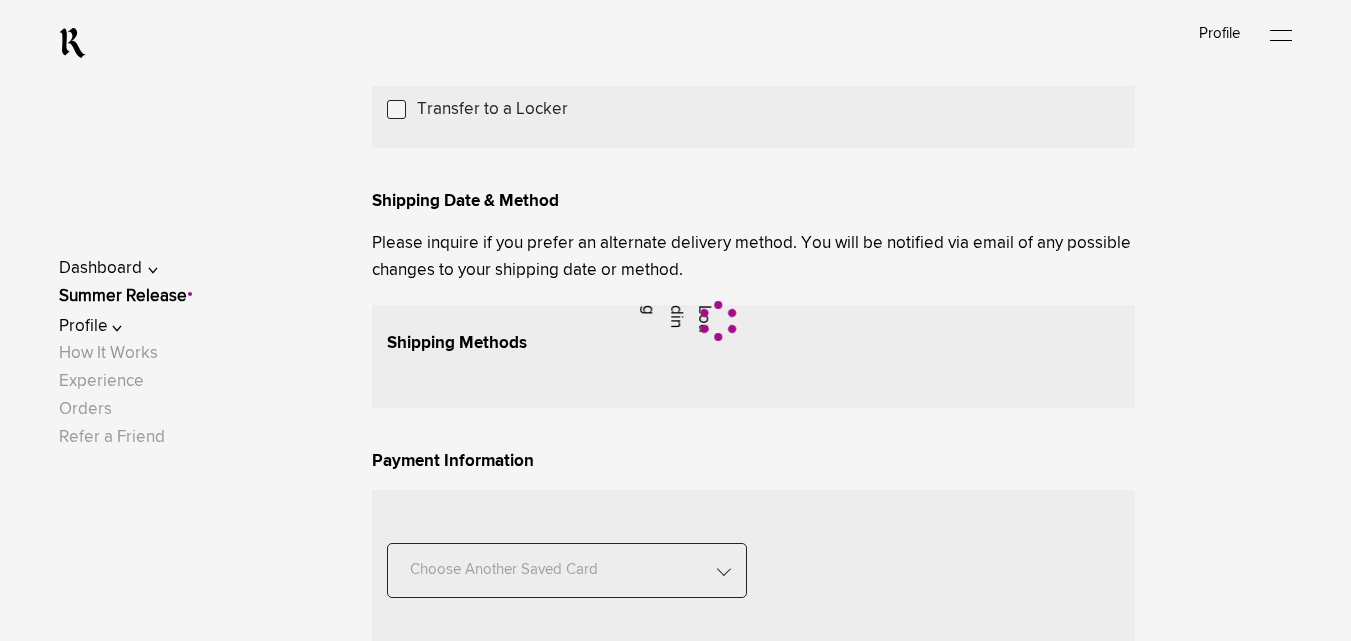 click on "Choose Another Saved Shipping Address" at bounding box center (0, 0) 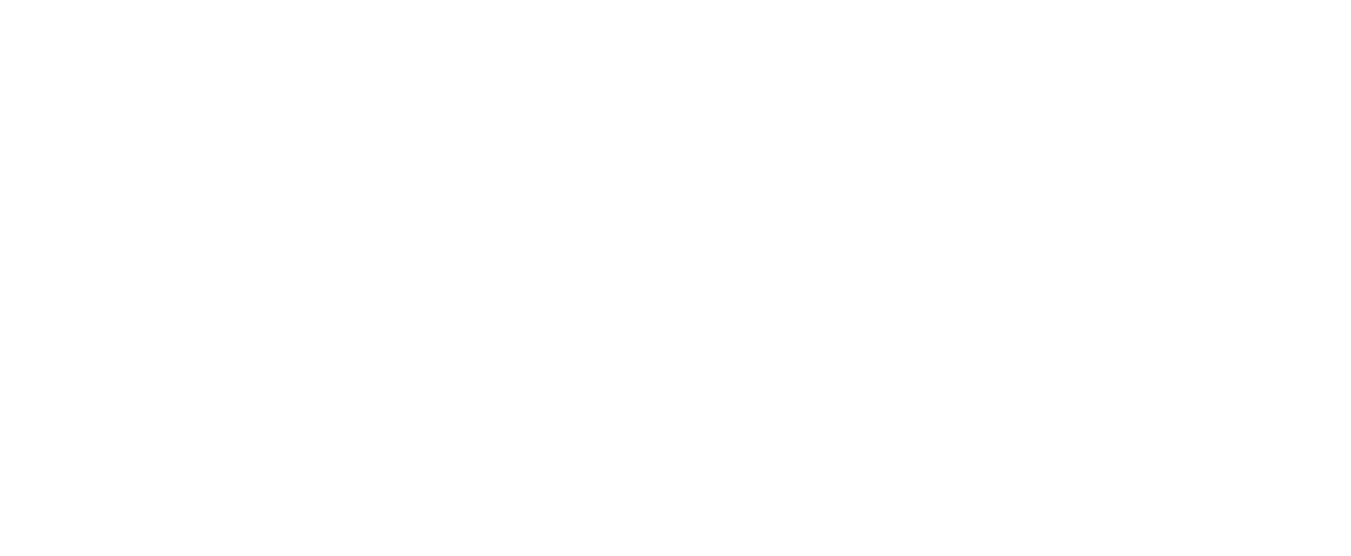 scroll, scrollTop: 0, scrollLeft: 0, axis: both 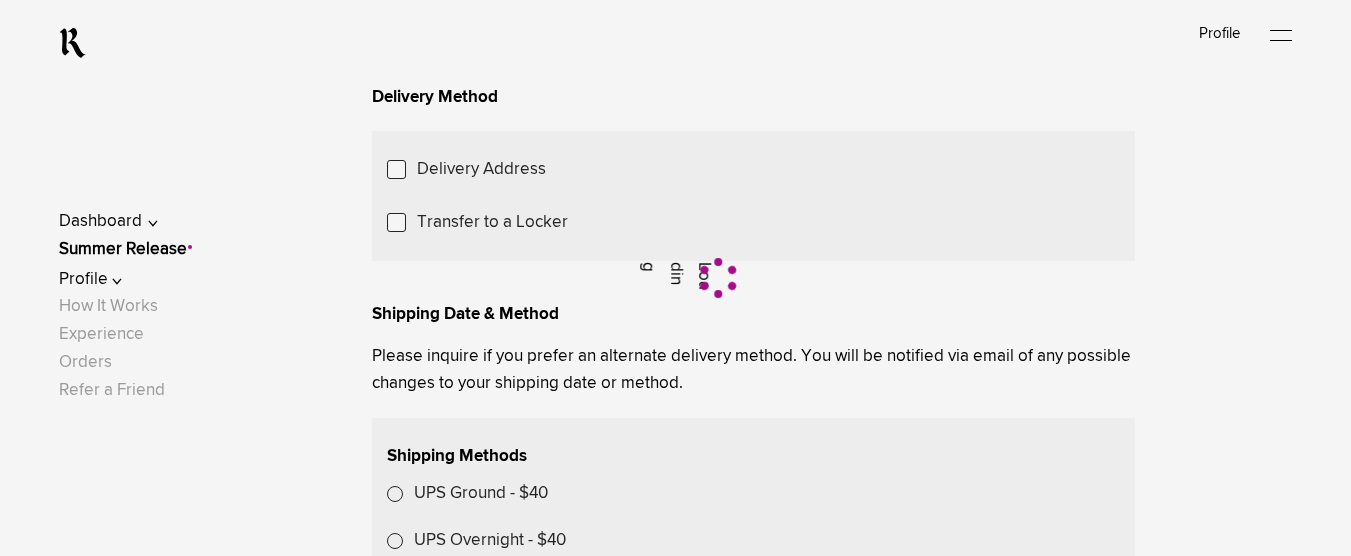 drag, startPoint x: 1354, startPoint y: 120, endPoint x: 1191, endPoint y: 43, distance: 180.27202 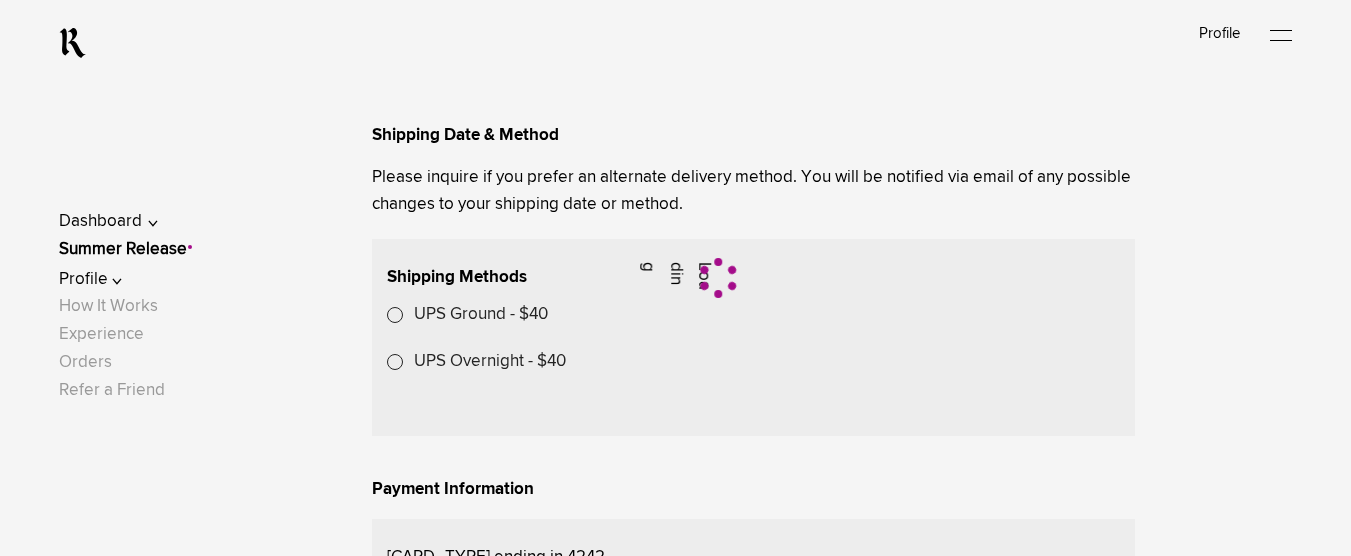 scroll, scrollTop: 380, scrollLeft: 0, axis: vertical 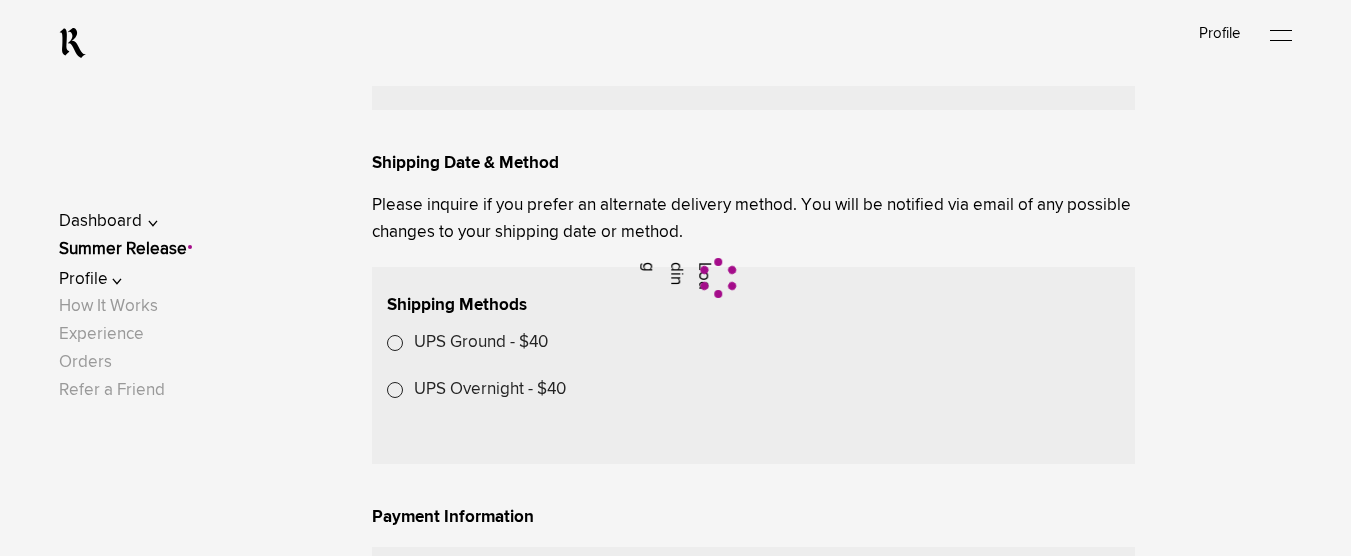 click on "Choose Another Saved Shipping Address" at bounding box center (0, 0) 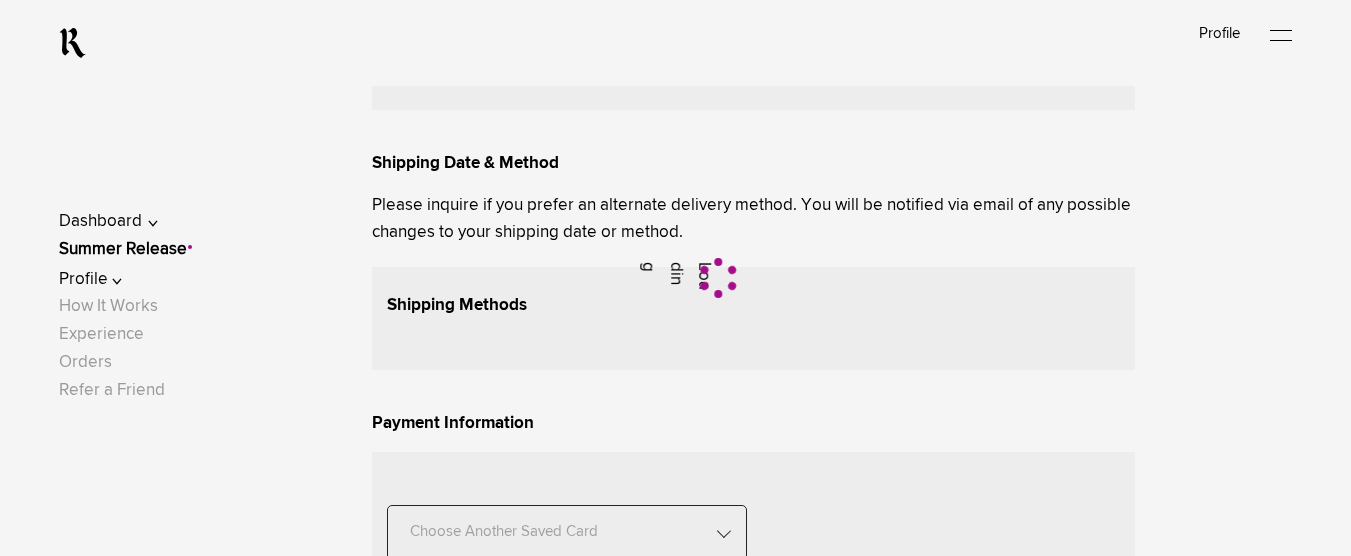 scroll, scrollTop: 0, scrollLeft: 0, axis: both 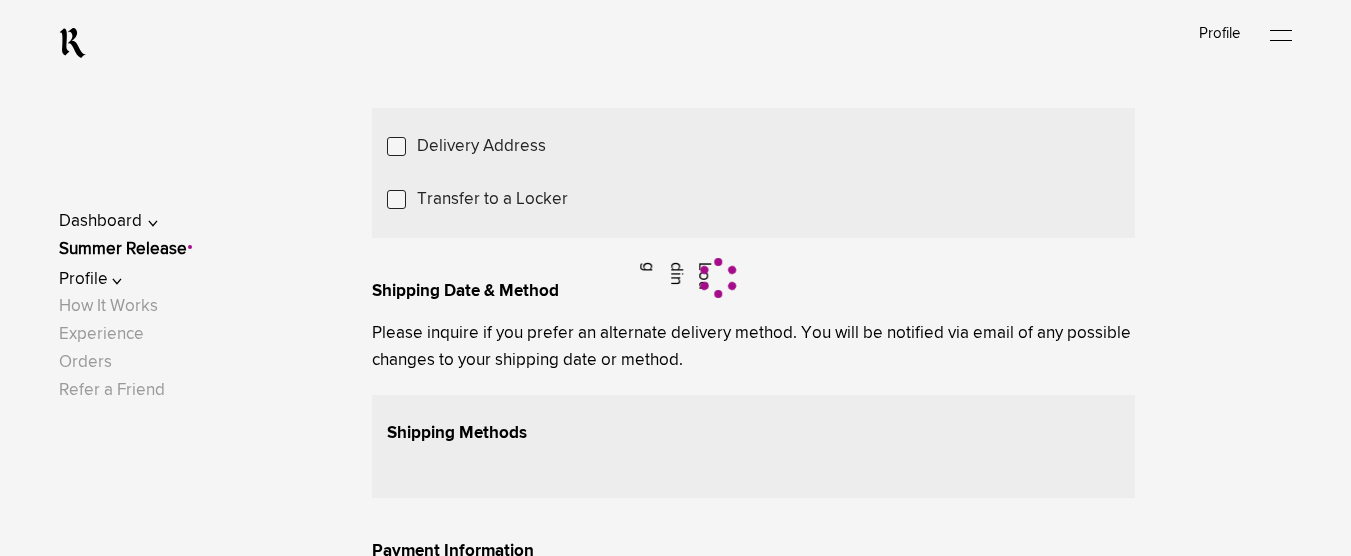 click on "Choose Another Saved Shipping Address" at bounding box center [0, 0] 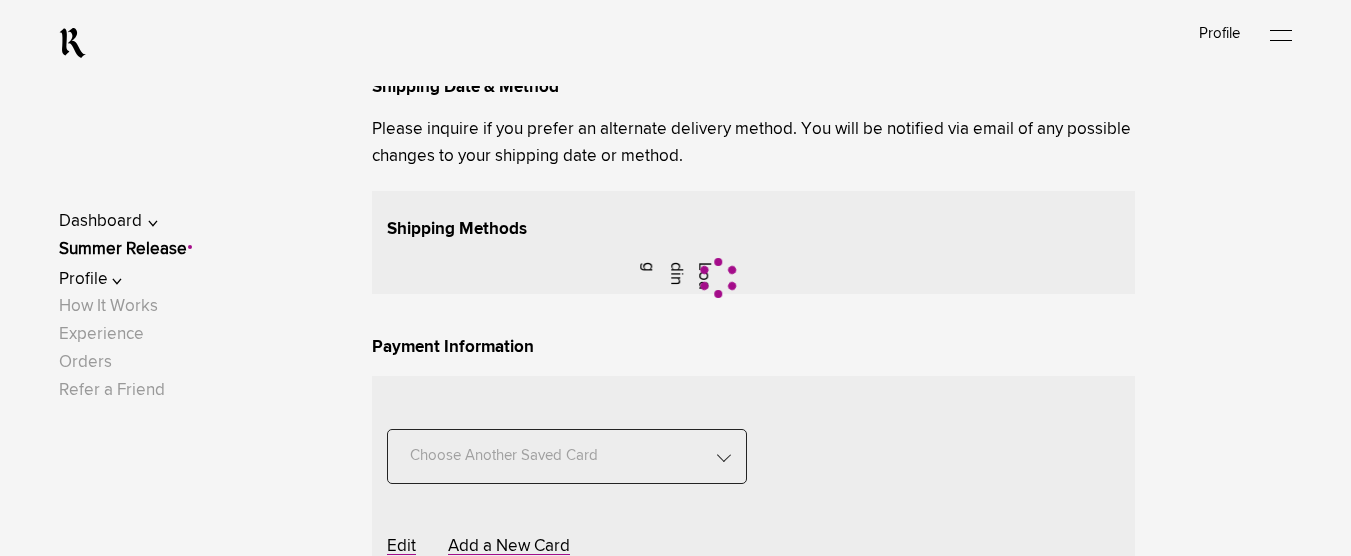 scroll, scrollTop: 461, scrollLeft: 0, axis: vertical 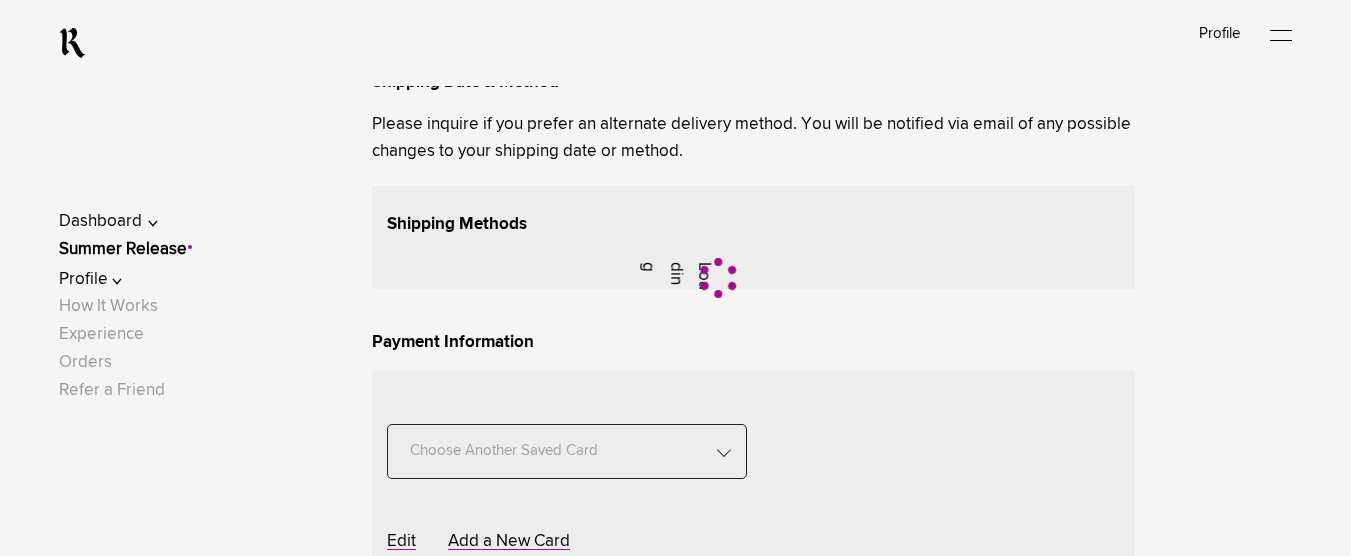 click on "test 2 - [CITY], [STATE], [POSTAL_CODE]" at bounding box center (0, 0) 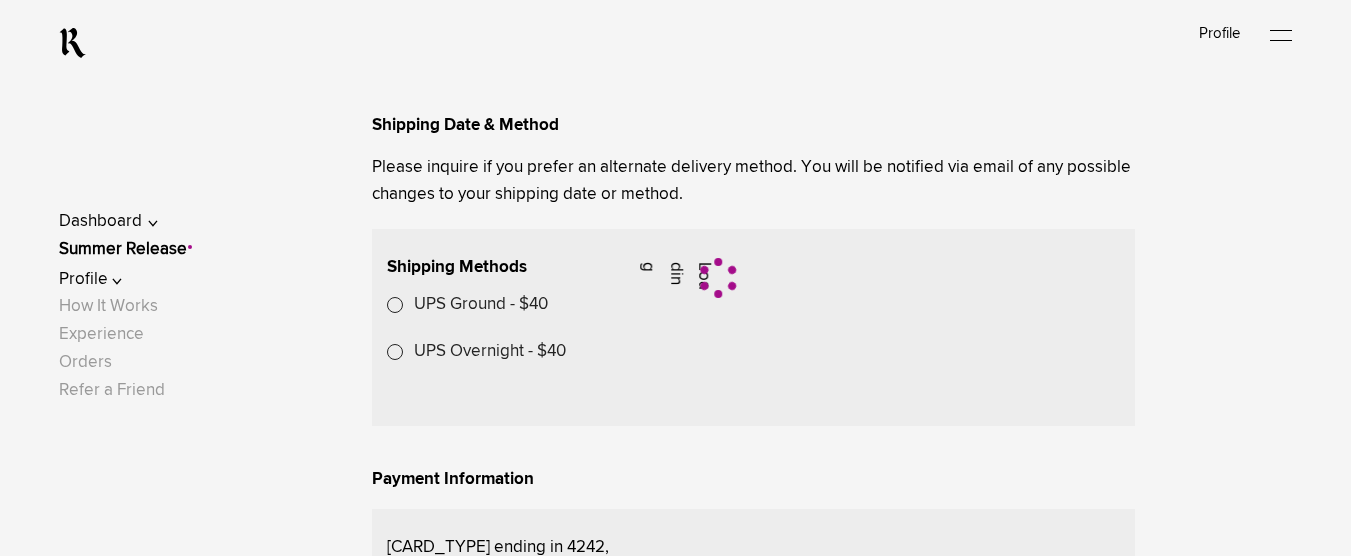scroll, scrollTop: 461, scrollLeft: 0, axis: vertical 